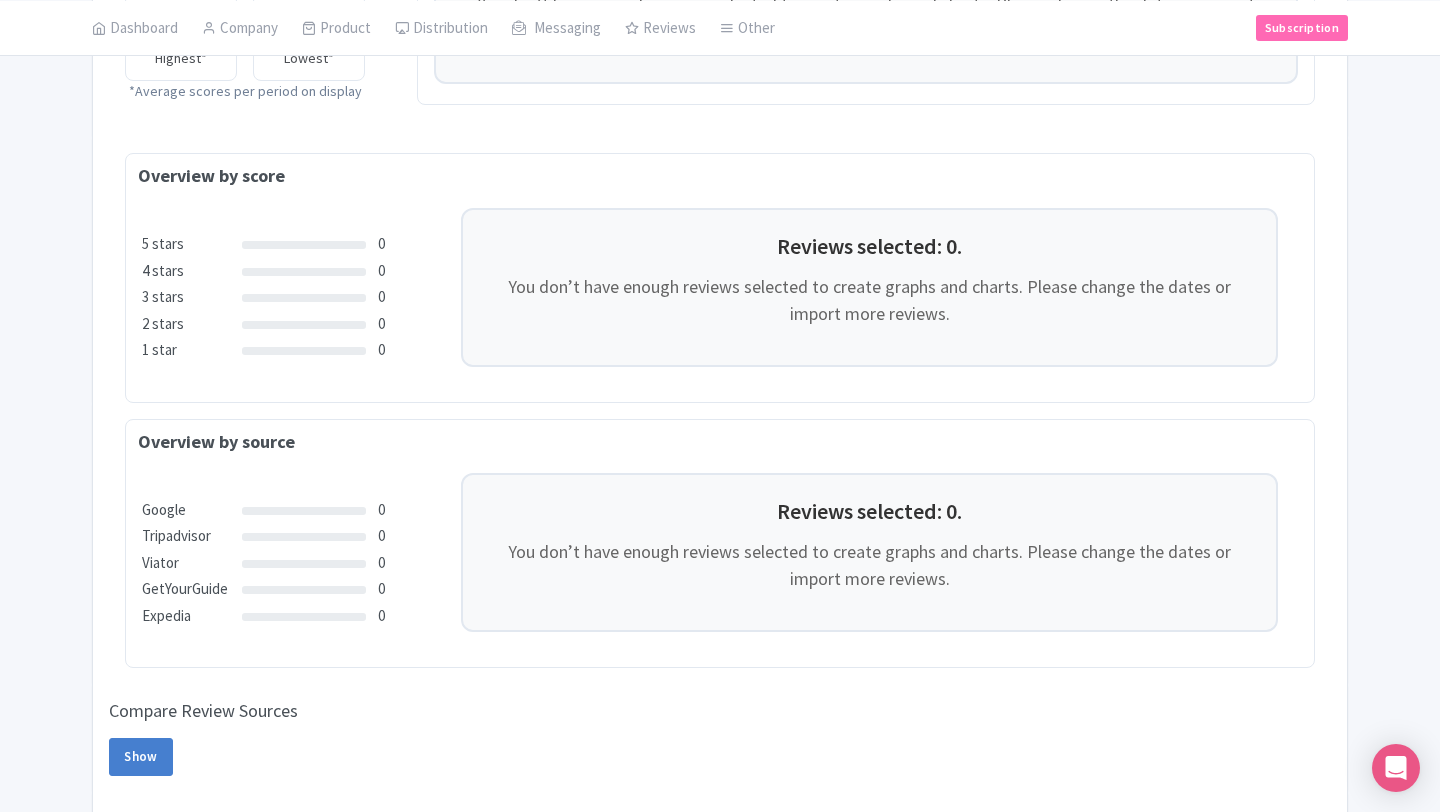 scroll, scrollTop: 0, scrollLeft: 0, axis: both 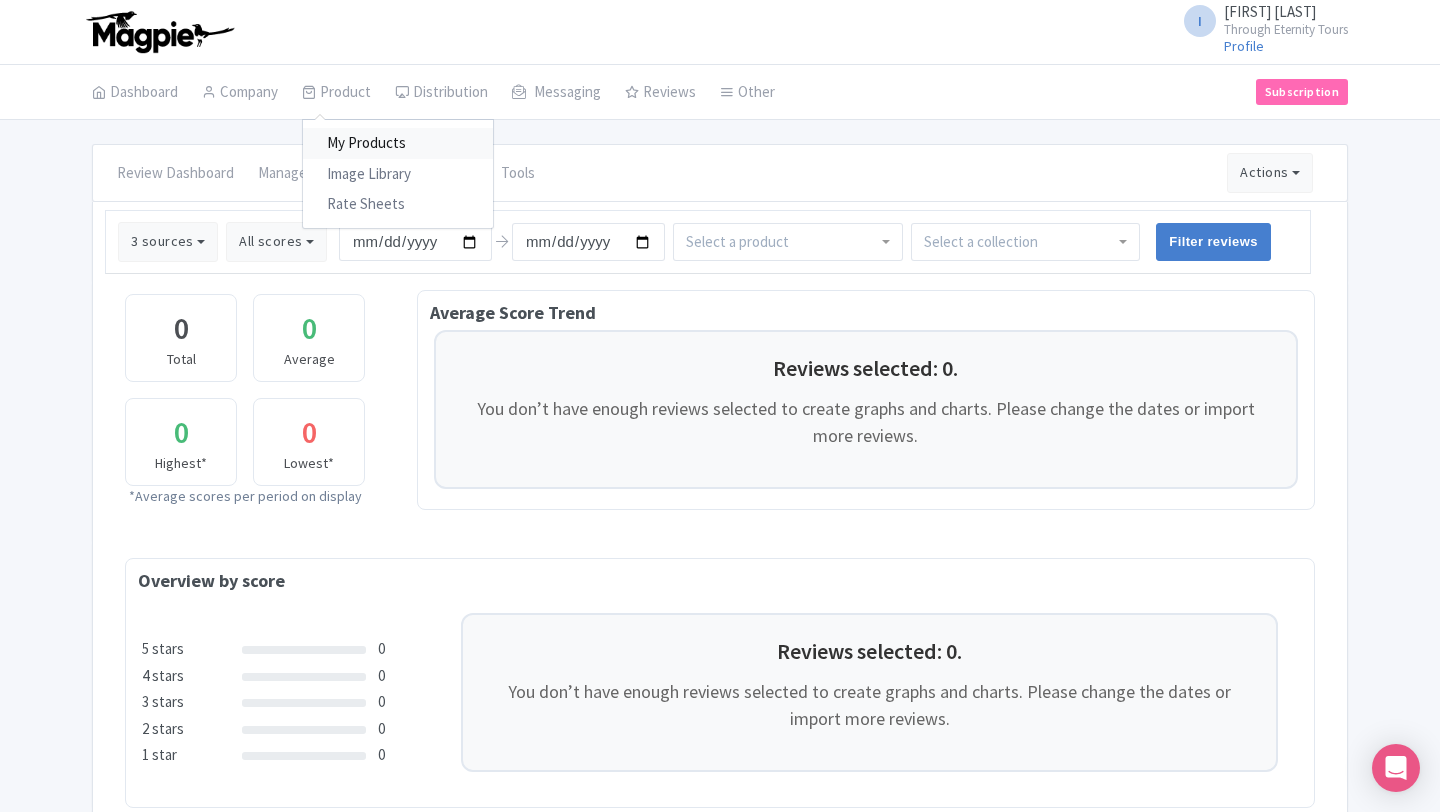 click on "My Products" at bounding box center (398, 143) 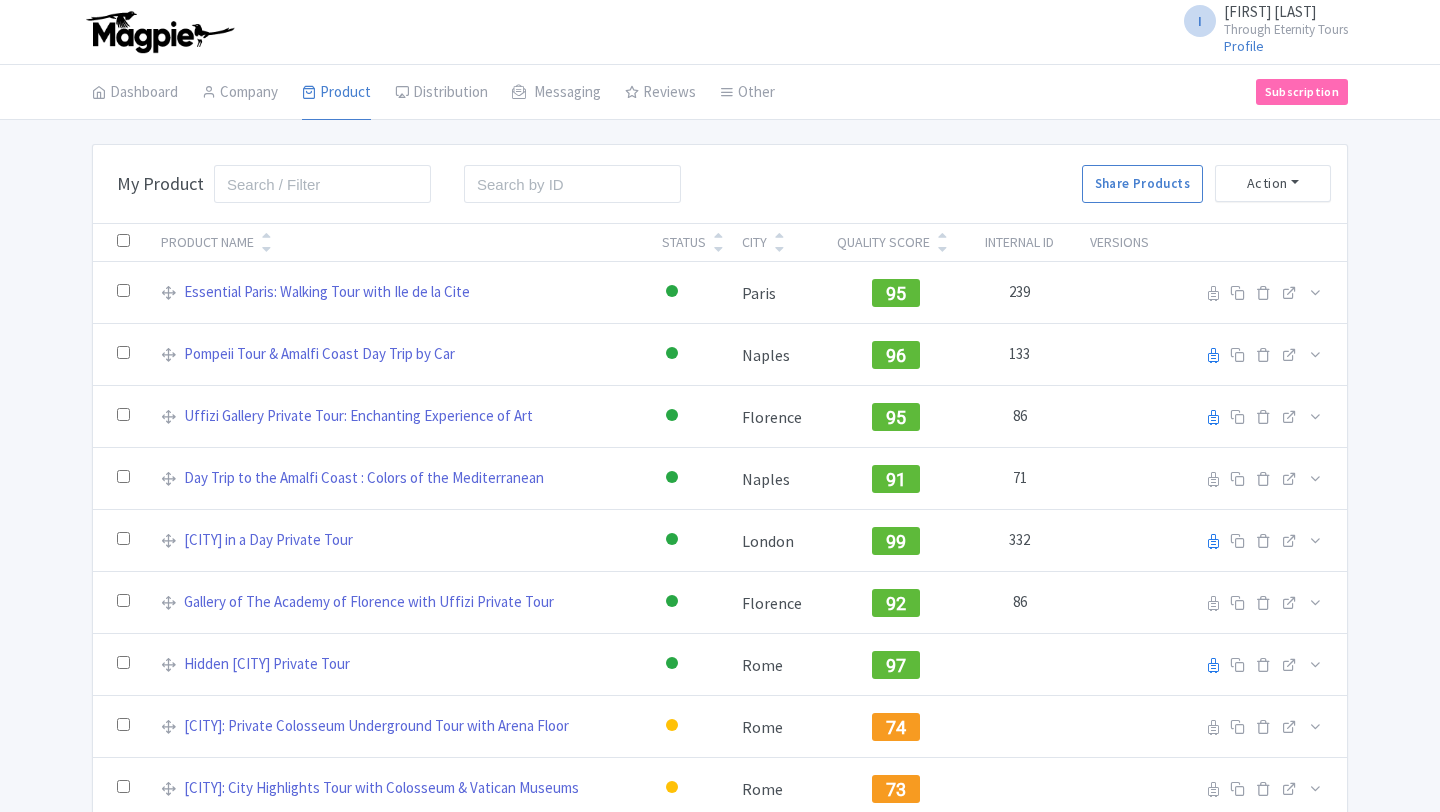 scroll, scrollTop: 0, scrollLeft: 0, axis: both 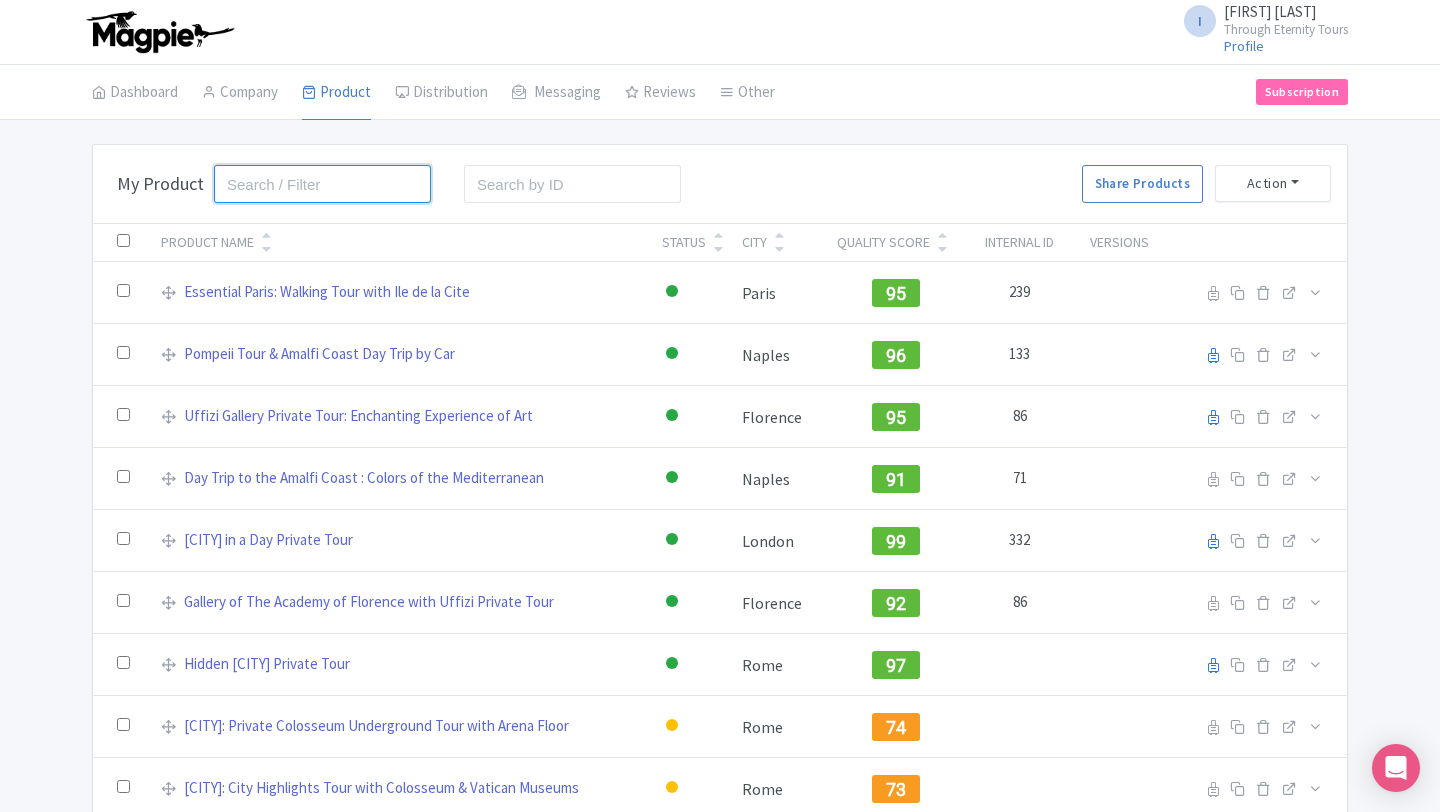 click at bounding box center [322, 184] 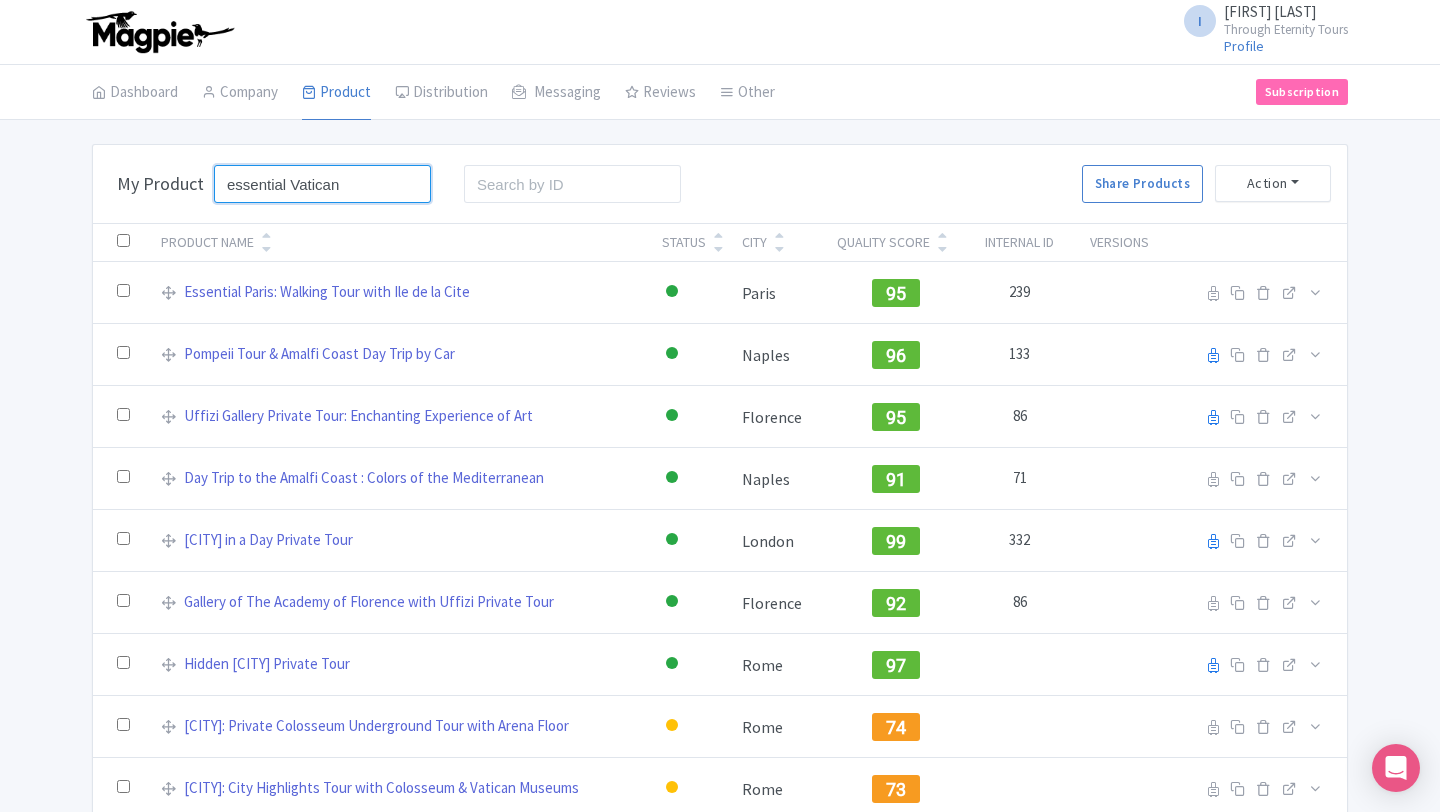 click on "Search" at bounding box center [0, 0] 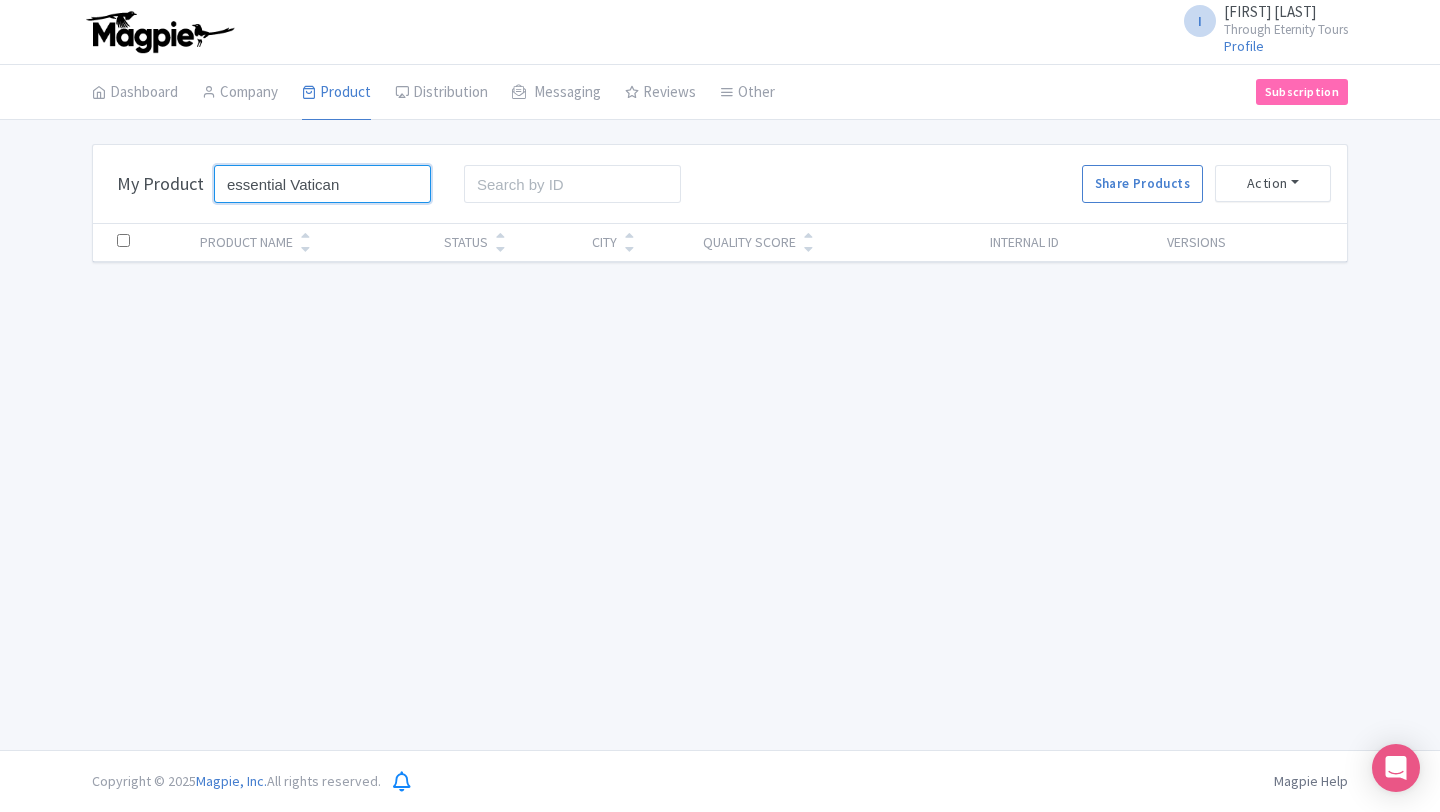 click on "essential Vatican" at bounding box center (322, 184) 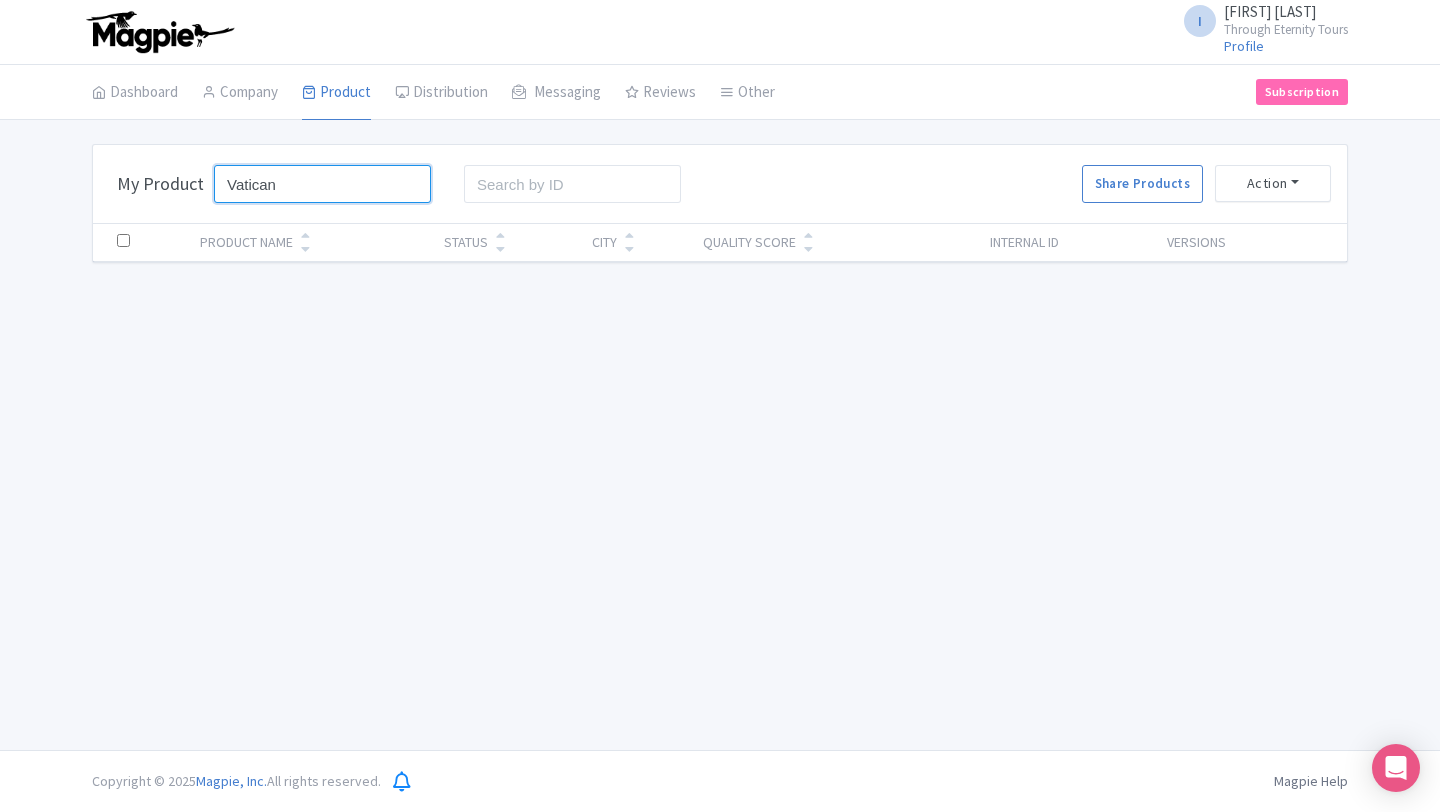 type on "Vatican" 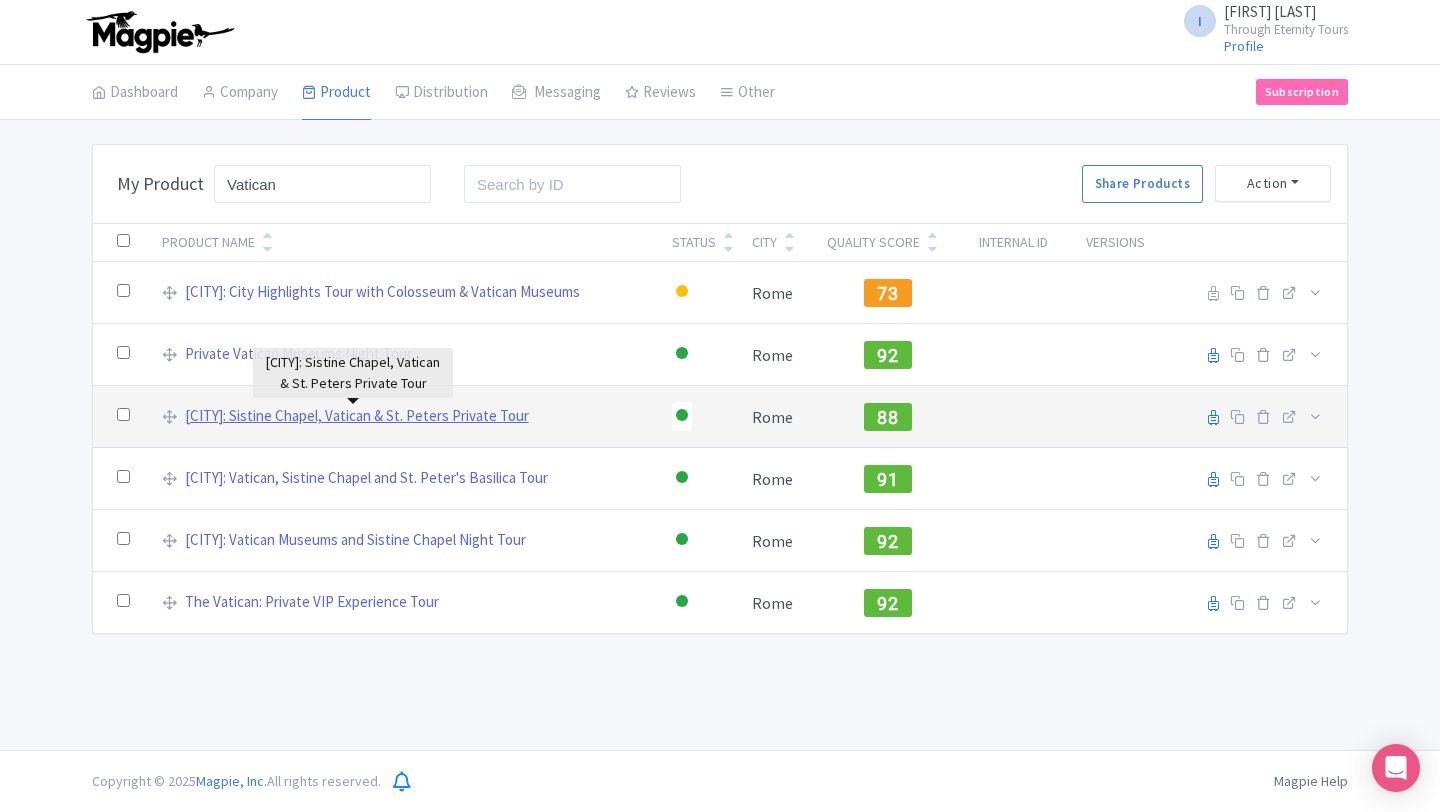 click on "Rome: Sistine Chapel, Vatican & St. Peters Private Tour" at bounding box center (357, 416) 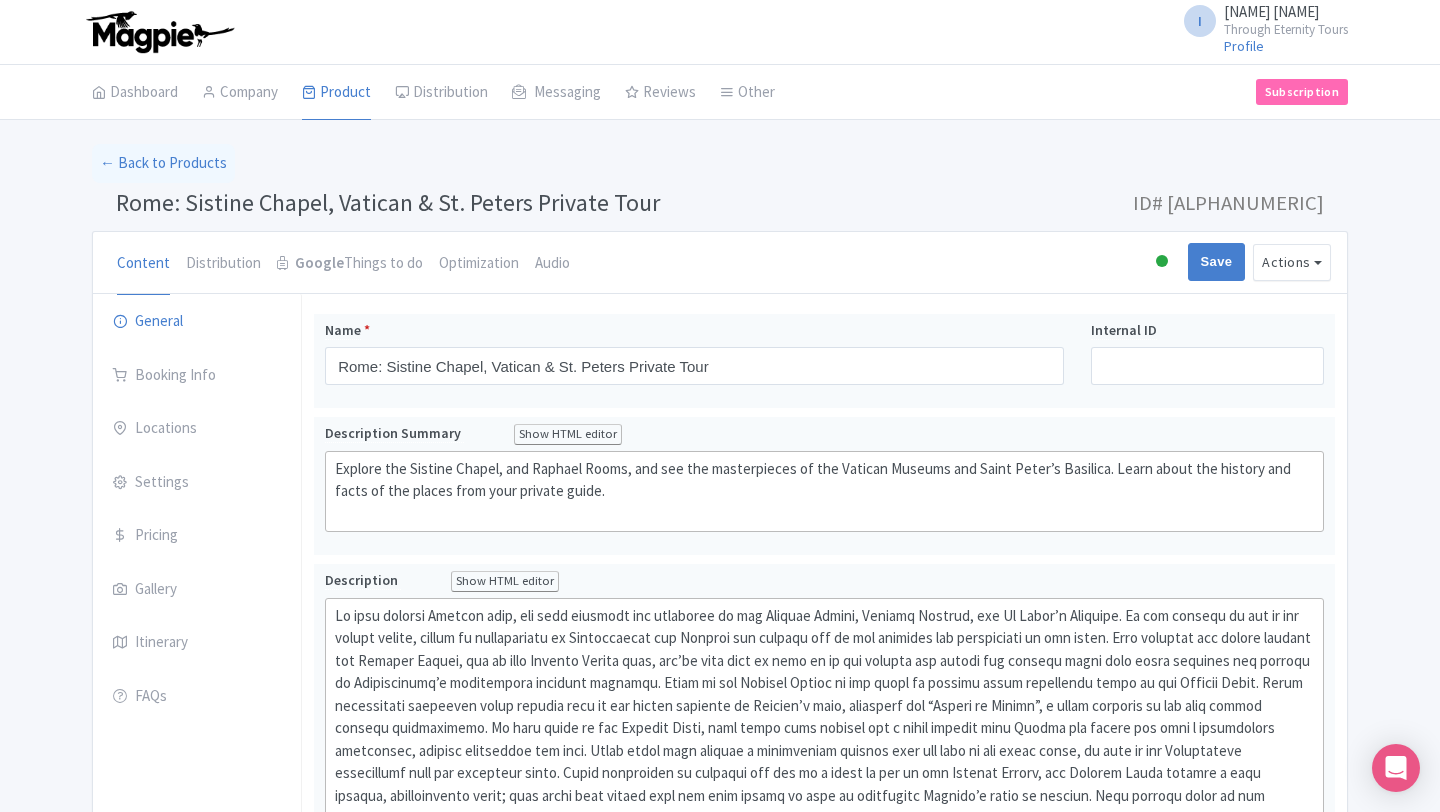 click on "Explore the Sistine Chapel, and Raphael Rooms, and see the masterpieces of the Vatican Museums and Saint Peter’s Basilica. Learn about the history and facts of the places from your private guide.
Description Summary
Show HTML editor
Bold
Italic
Strikethrough
Link
Heading
Quote
Code
Bullets
Numbers
Decrease Level
Increase Level
Attach Files
Undo
Redo
Link
Unlink
Explore the Sistine Chapel, and Raphael Rooms, and see the masterpieces of the Vatican Museums and Saint Peter’s Basilica. Learn about the history and facts of the places from your private guide.
Your product's description summary has 195 characters. We recommend between 100 and 255 characters." at bounding box center [824, 486] 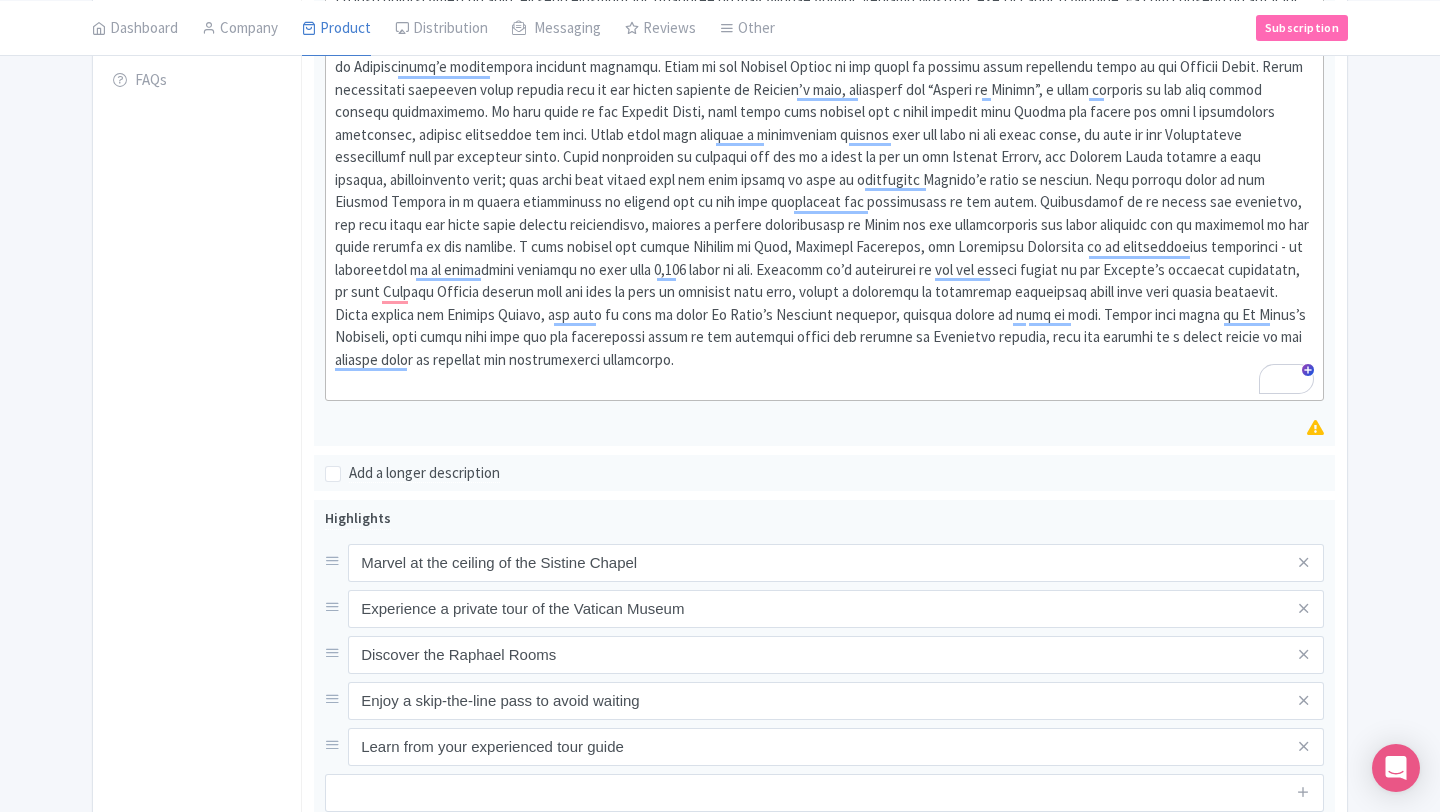 scroll, scrollTop: 0, scrollLeft: 0, axis: both 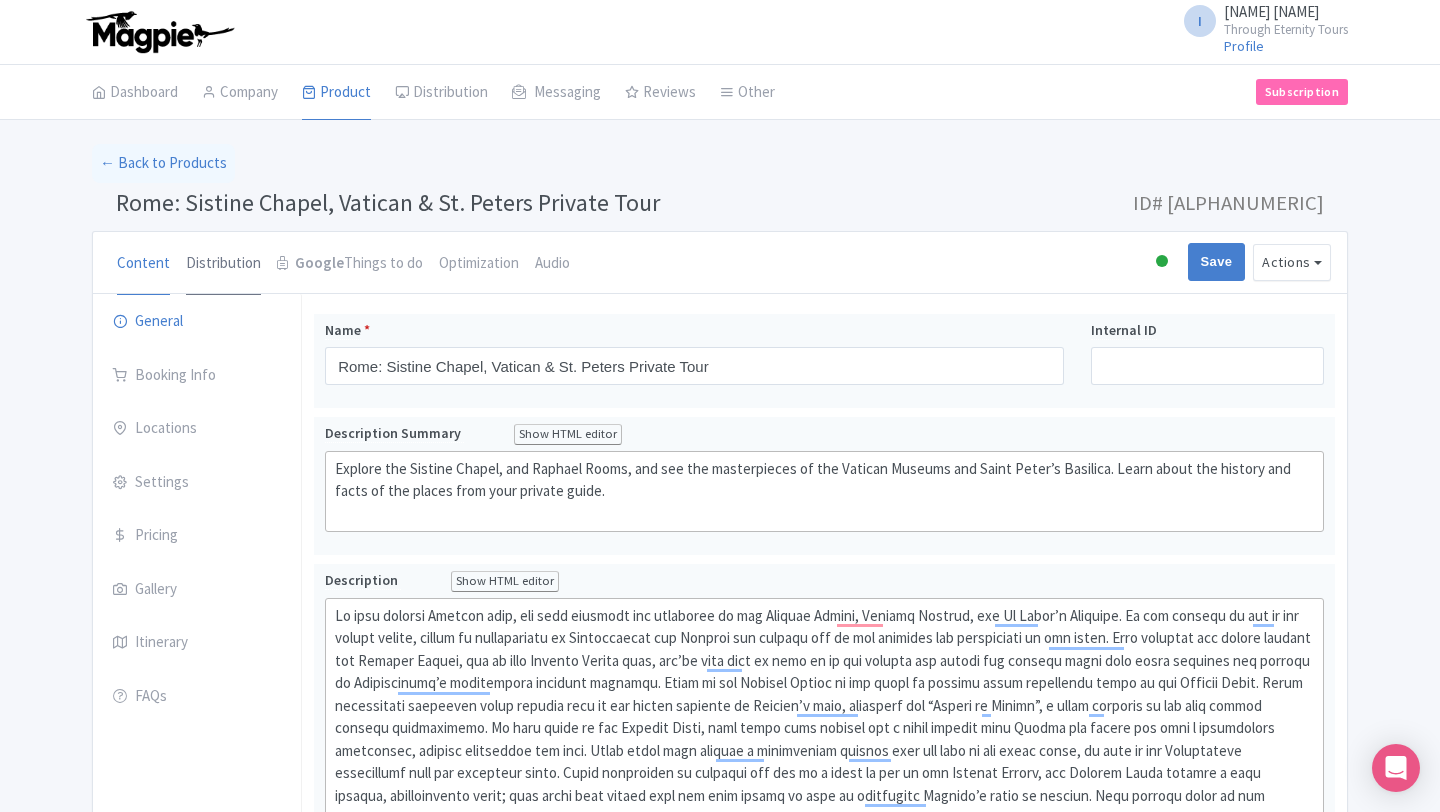 click on "Distribution" at bounding box center (223, 264) 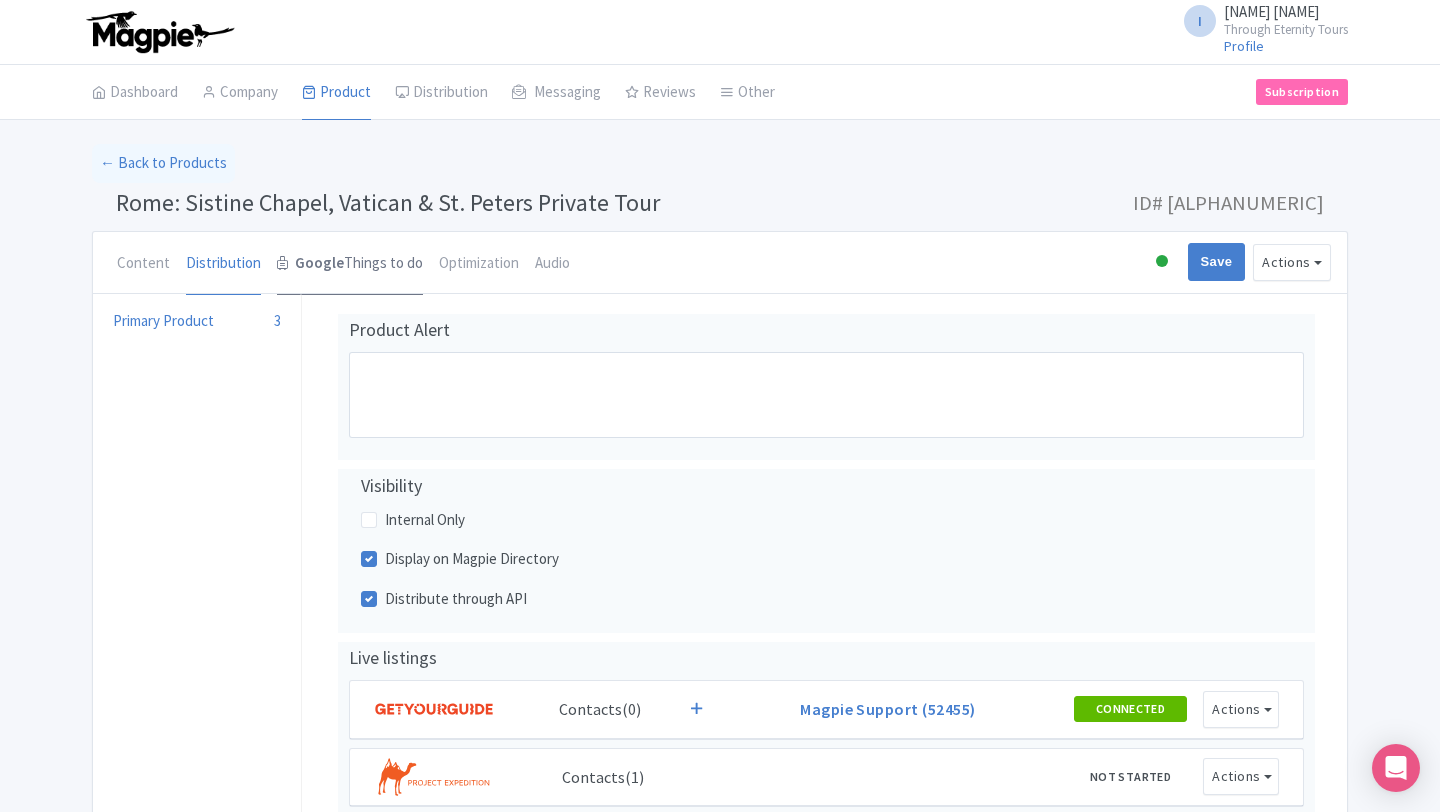 click on "Google  Things to do" at bounding box center [350, 264] 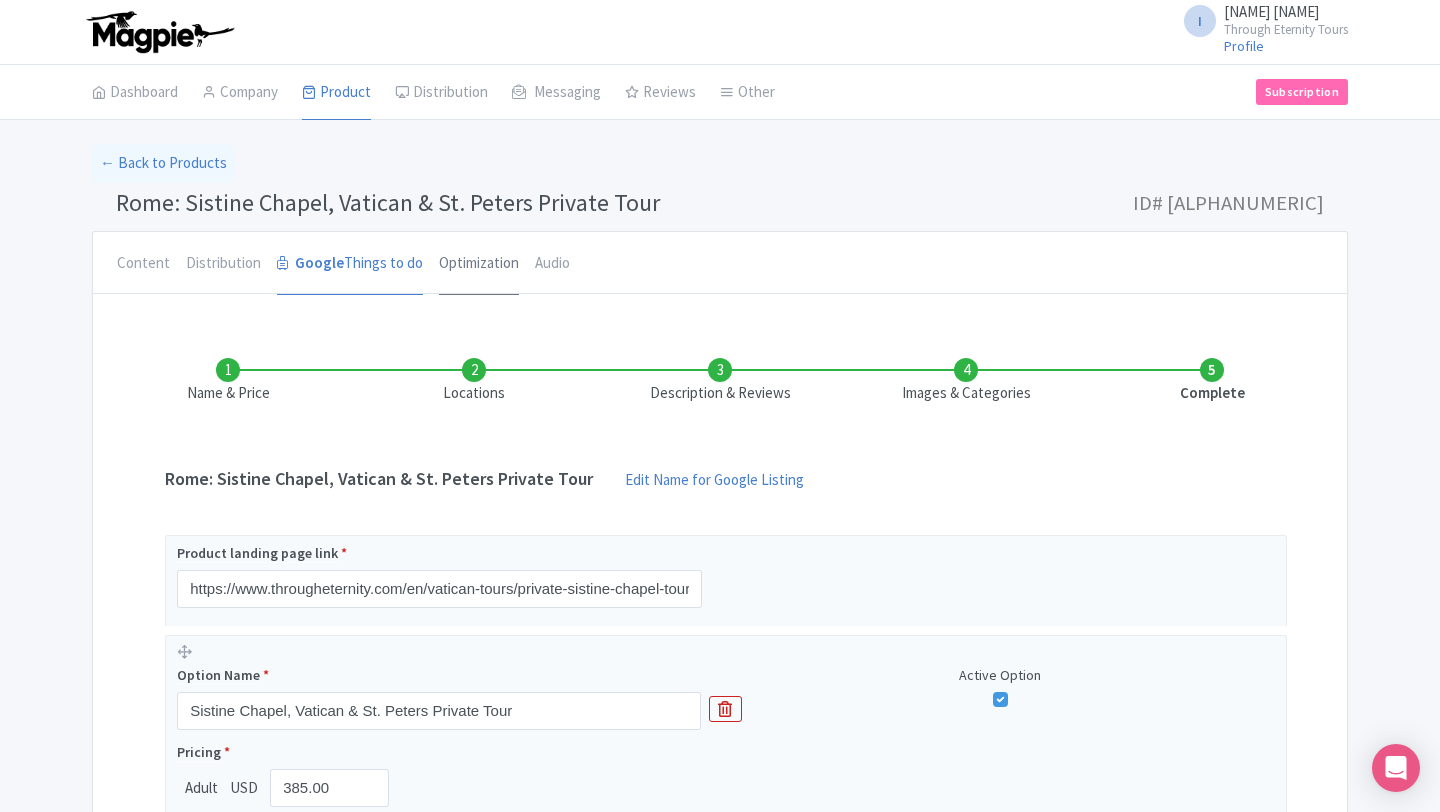 click on "Optimization" at bounding box center (479, 264) 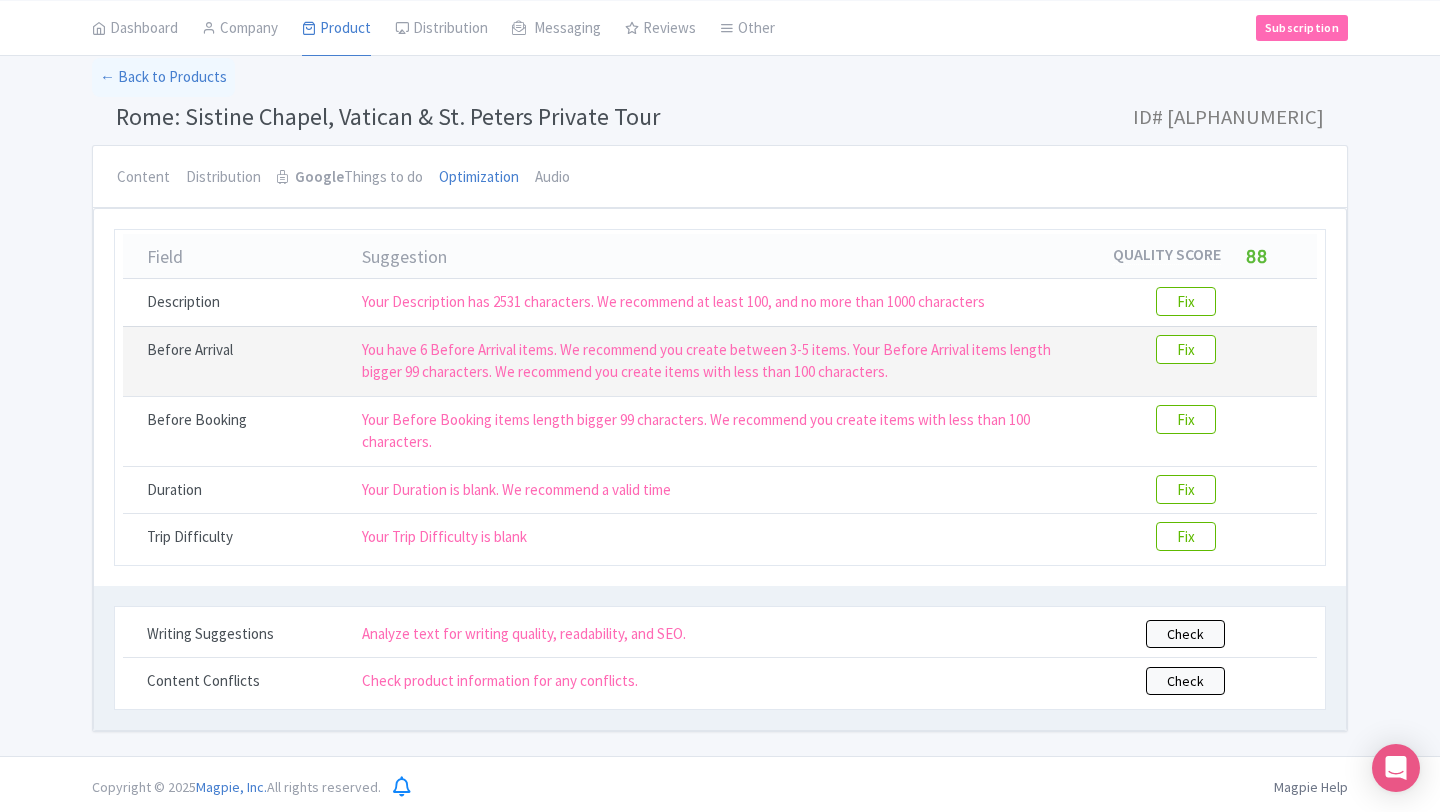 scroll, scrollTop: 91, scrollLeft: 0, axis: vertical 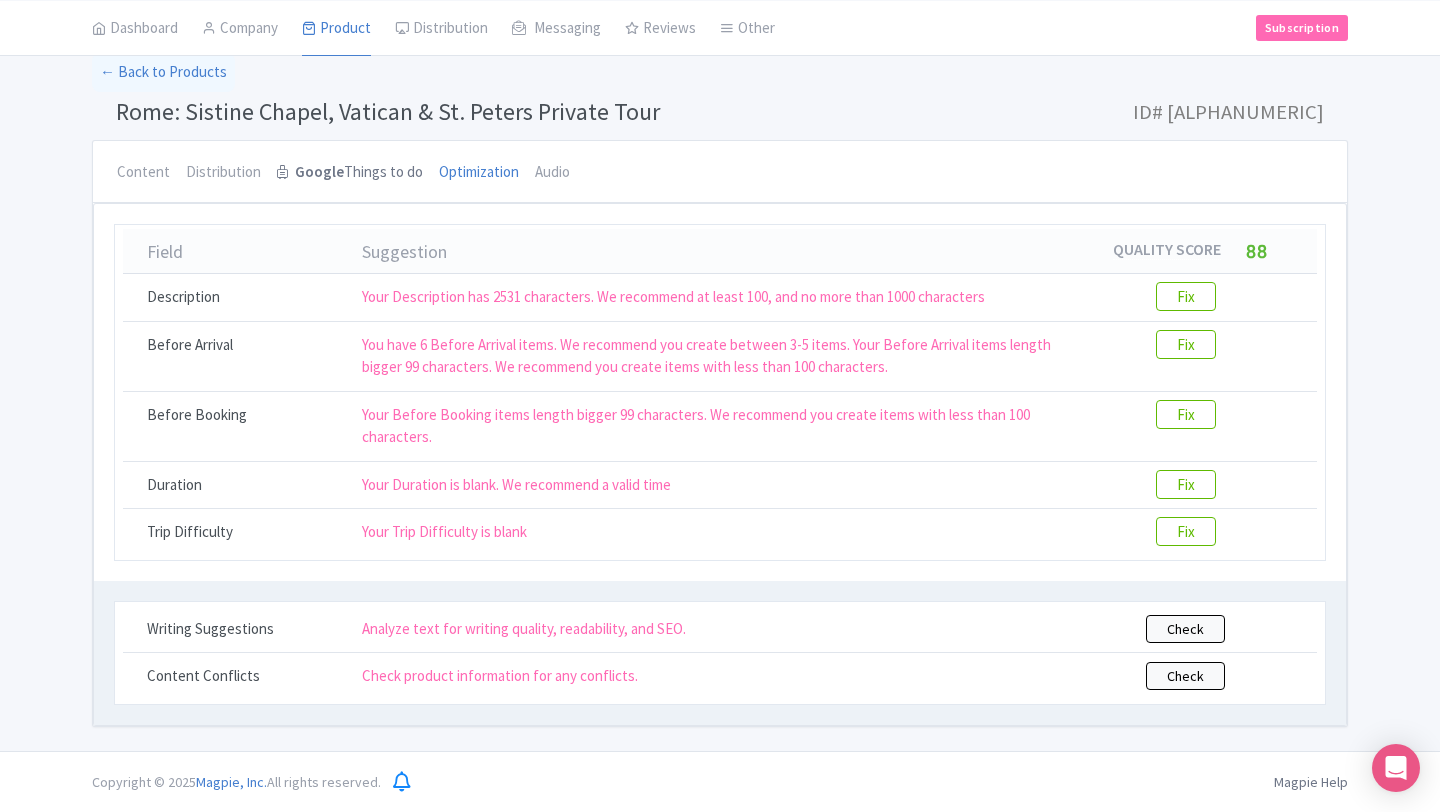 click on "Google  Things to do" at bounding box center (350, 173) 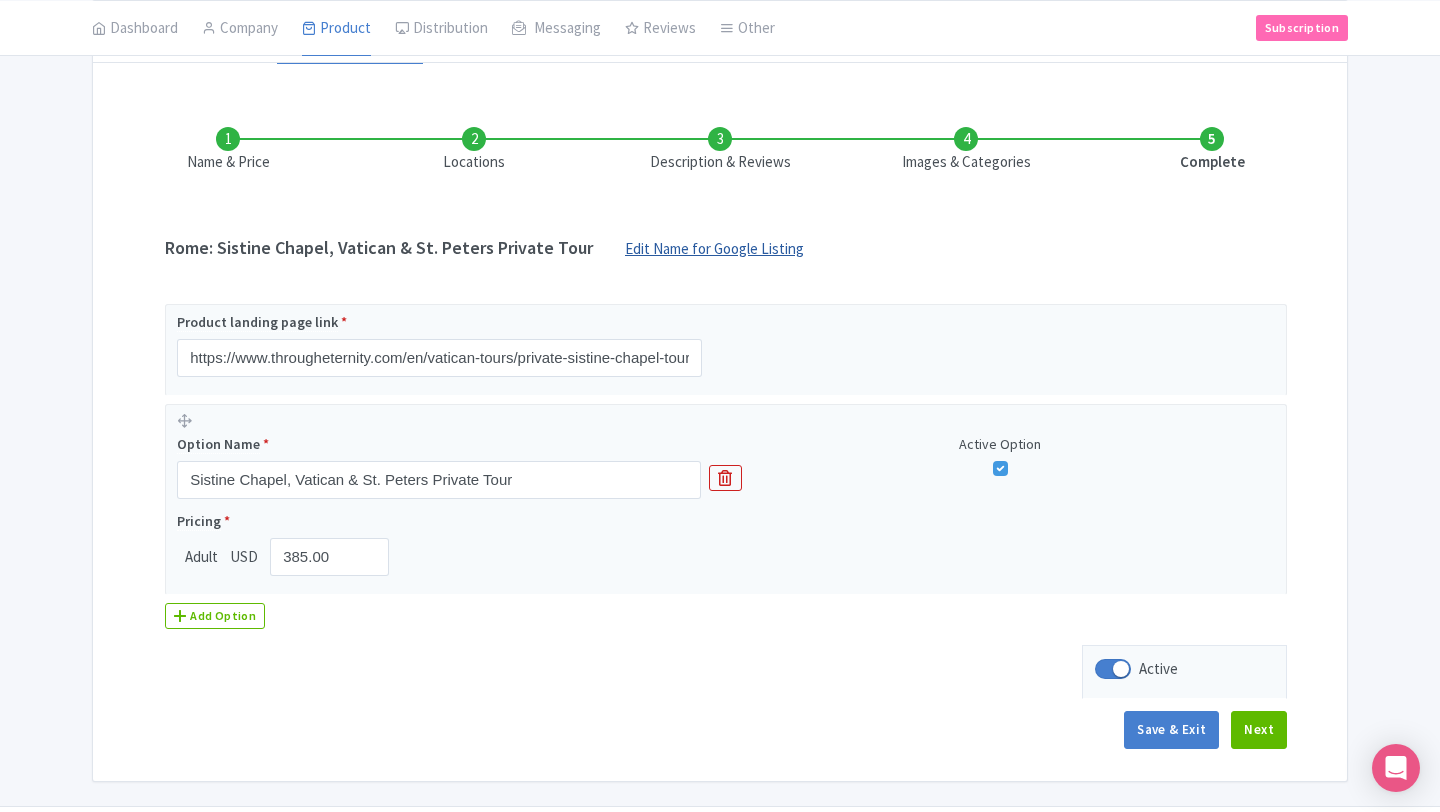 scroll, scrollTop: 230, scrollLeft: 0, axis: vertical 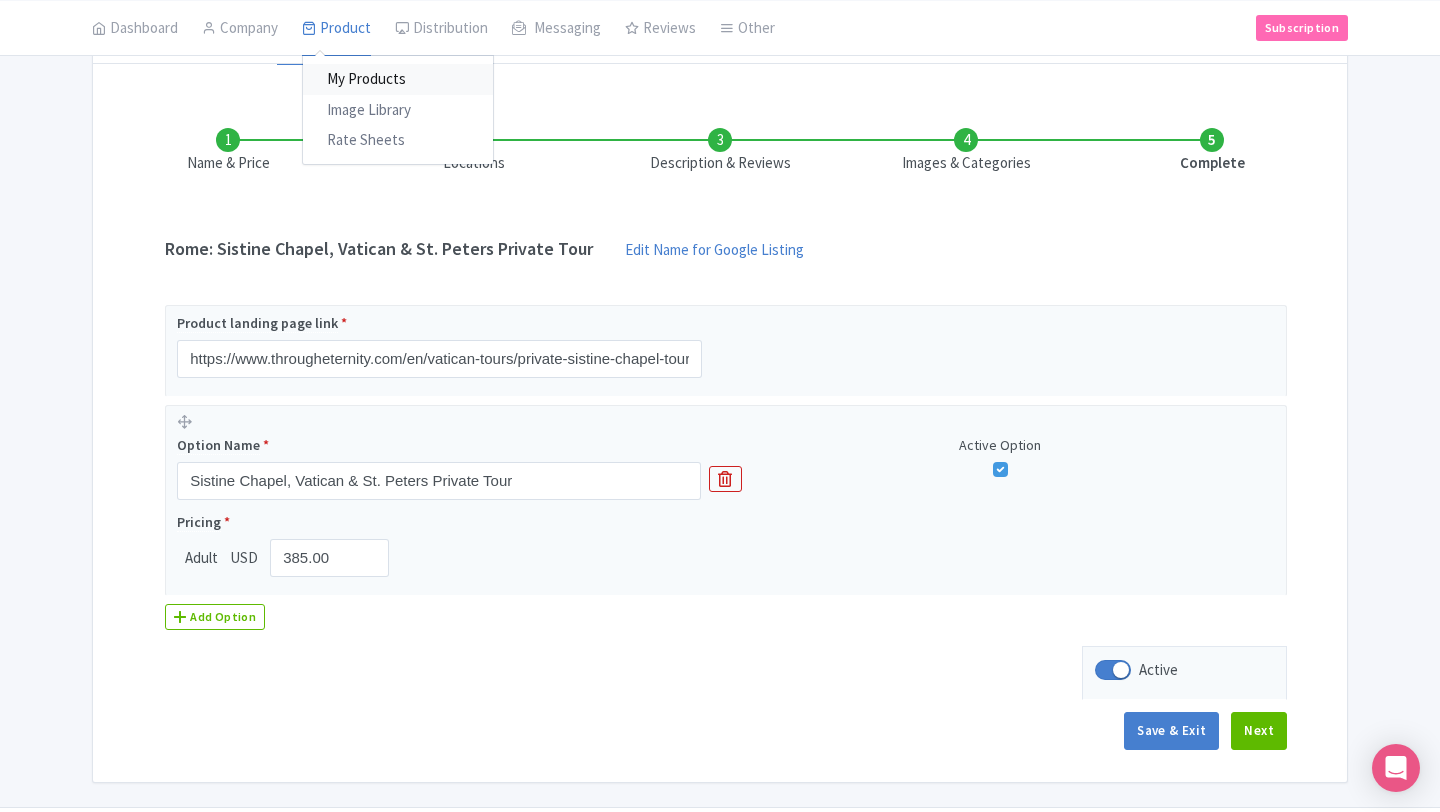 click on "My Products" at bounding box center (398, 79) 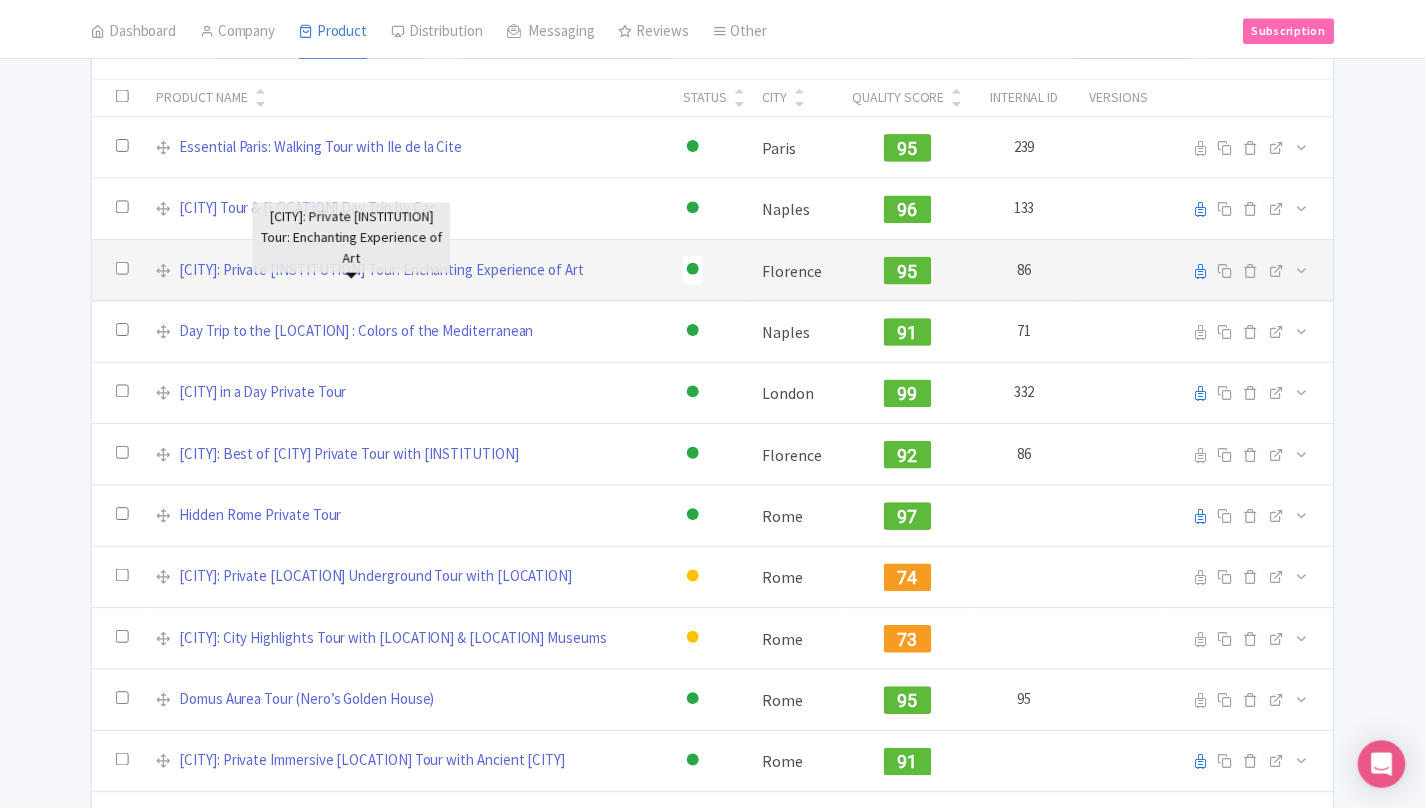 scroll, scrollTop: 0, scrollLeft: 0, axis: both 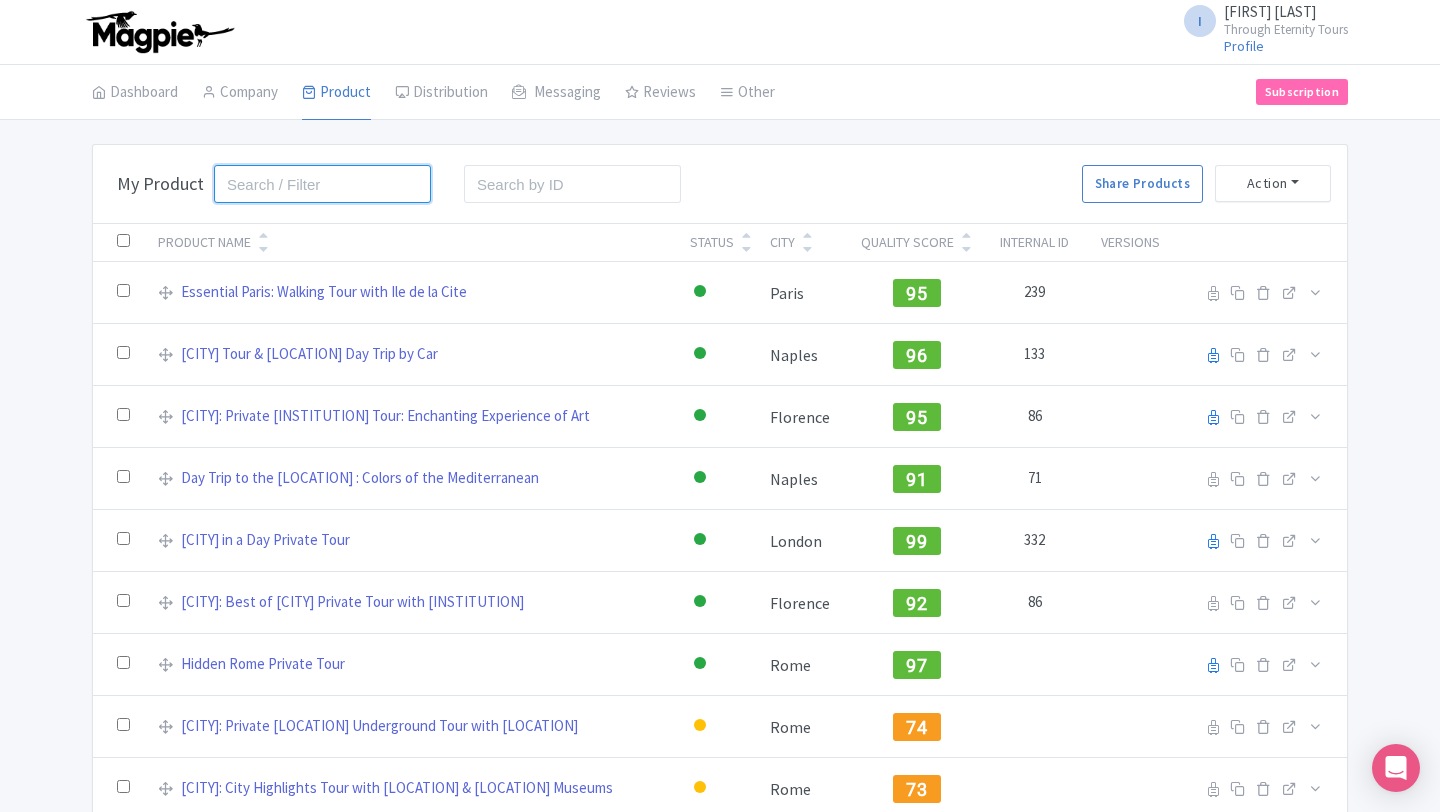 click at bounding box center [322, 184] 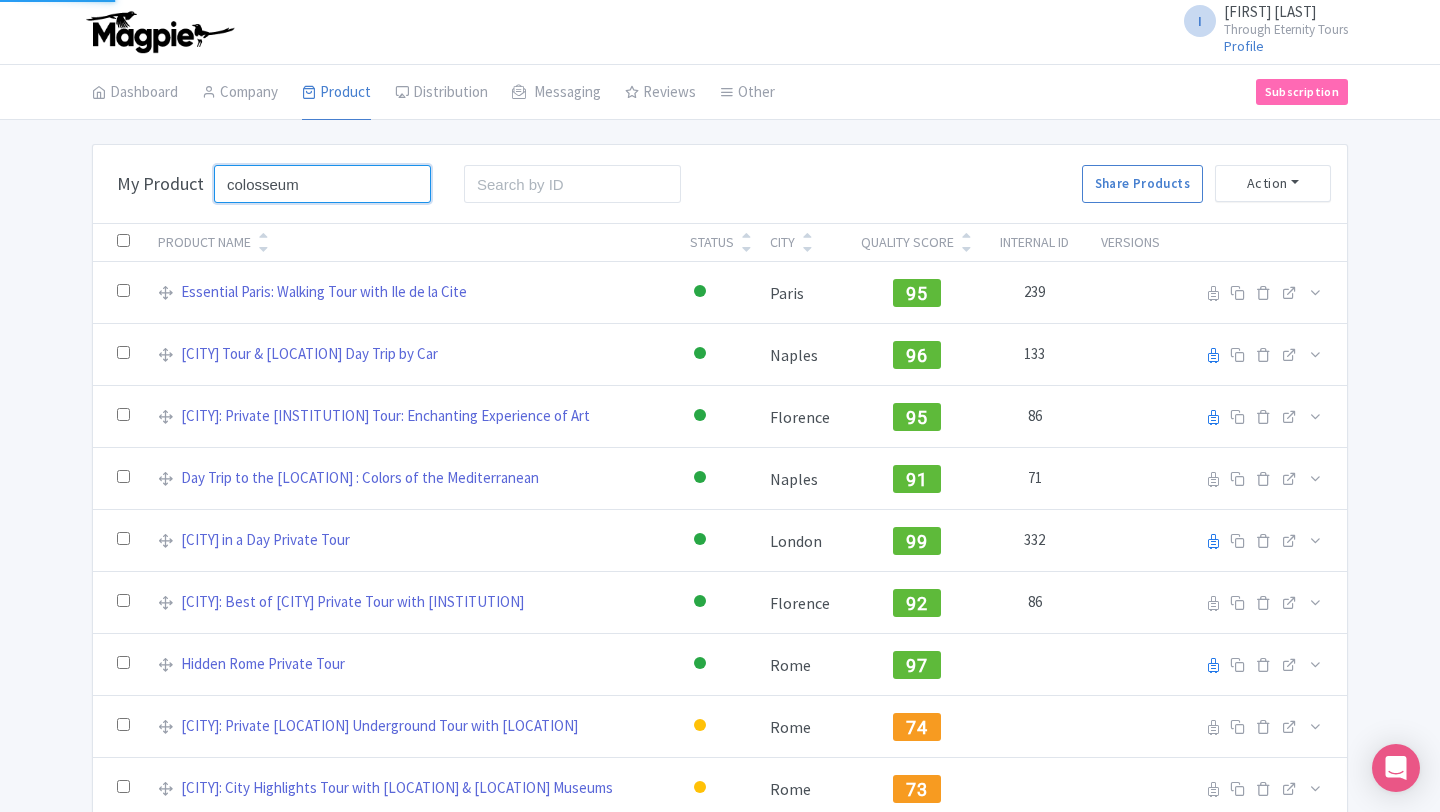 click on "Search" at bounding box center (0, 0) 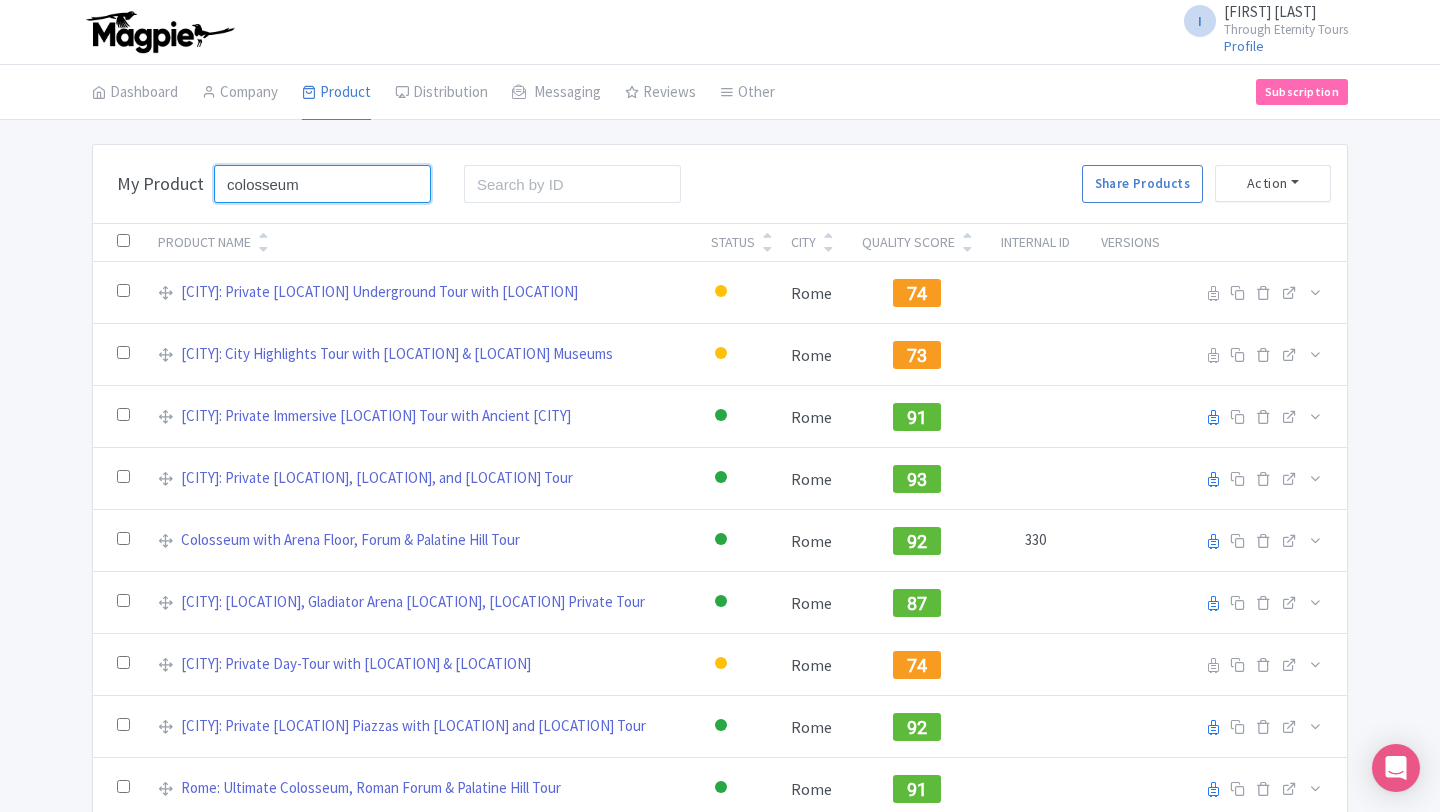 type on "Colosseum" 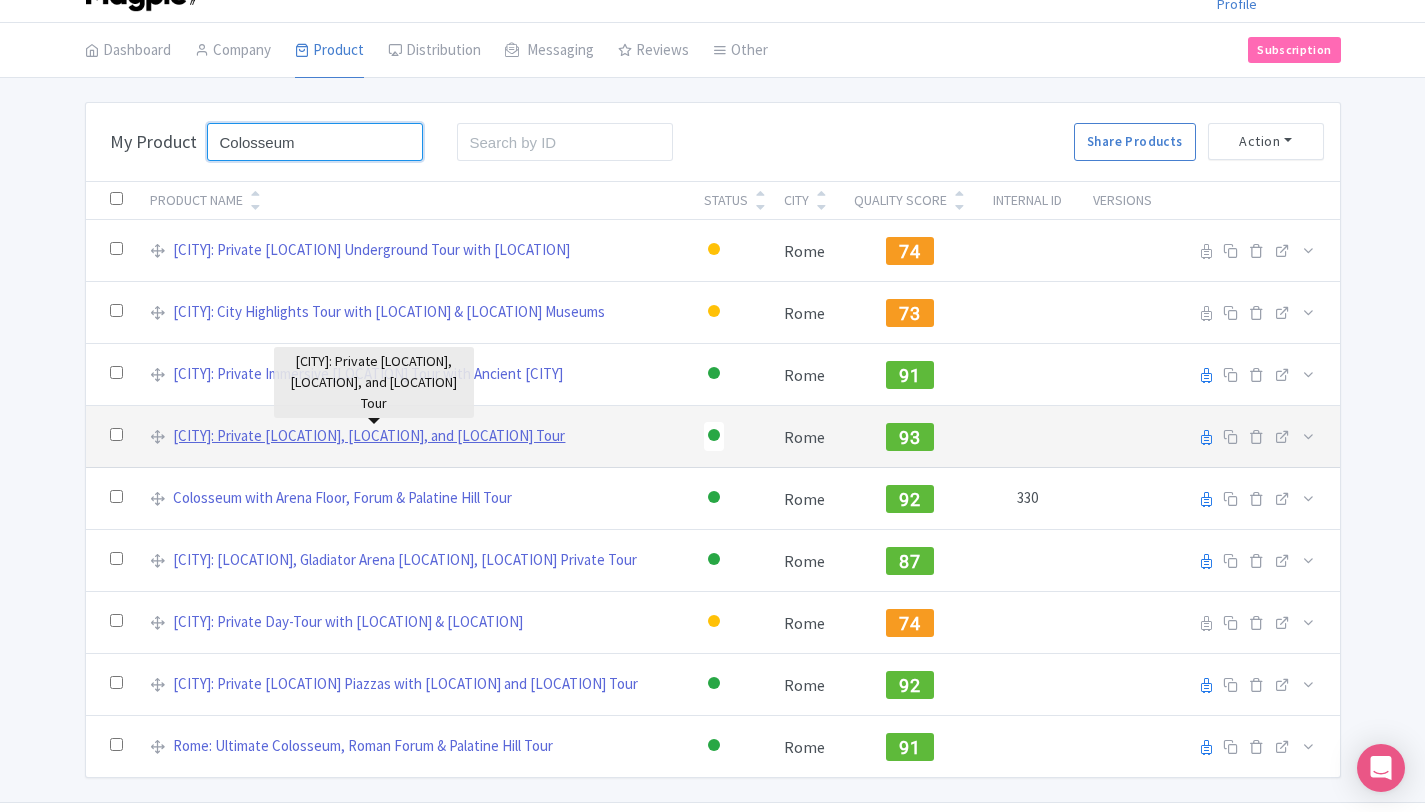 scroll, scrollTop: 43, scrollLeft: 0, axis: vertical 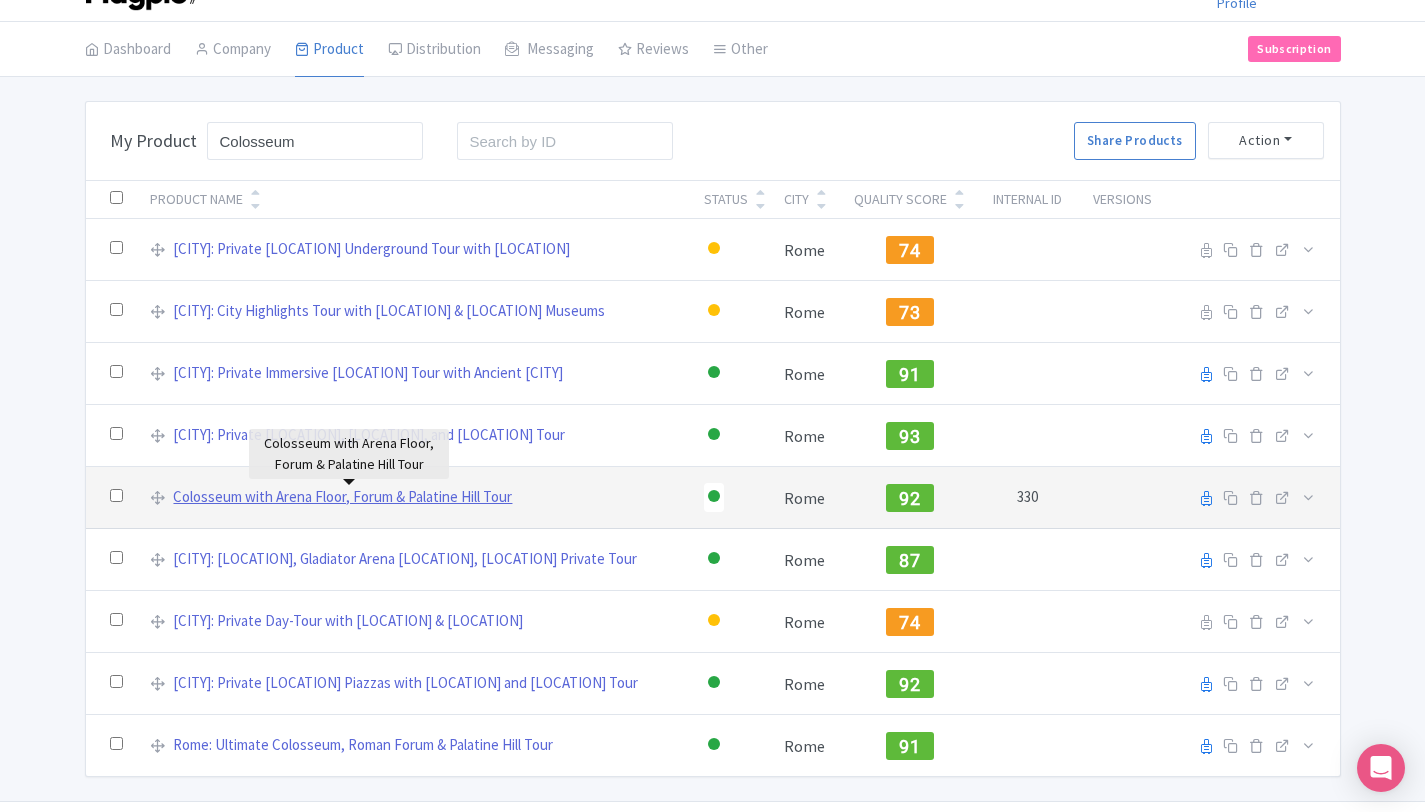 click on "Colosseum with Arena Floor, Forum & Palatine Hill Tour" at bounding box center [342, 497] 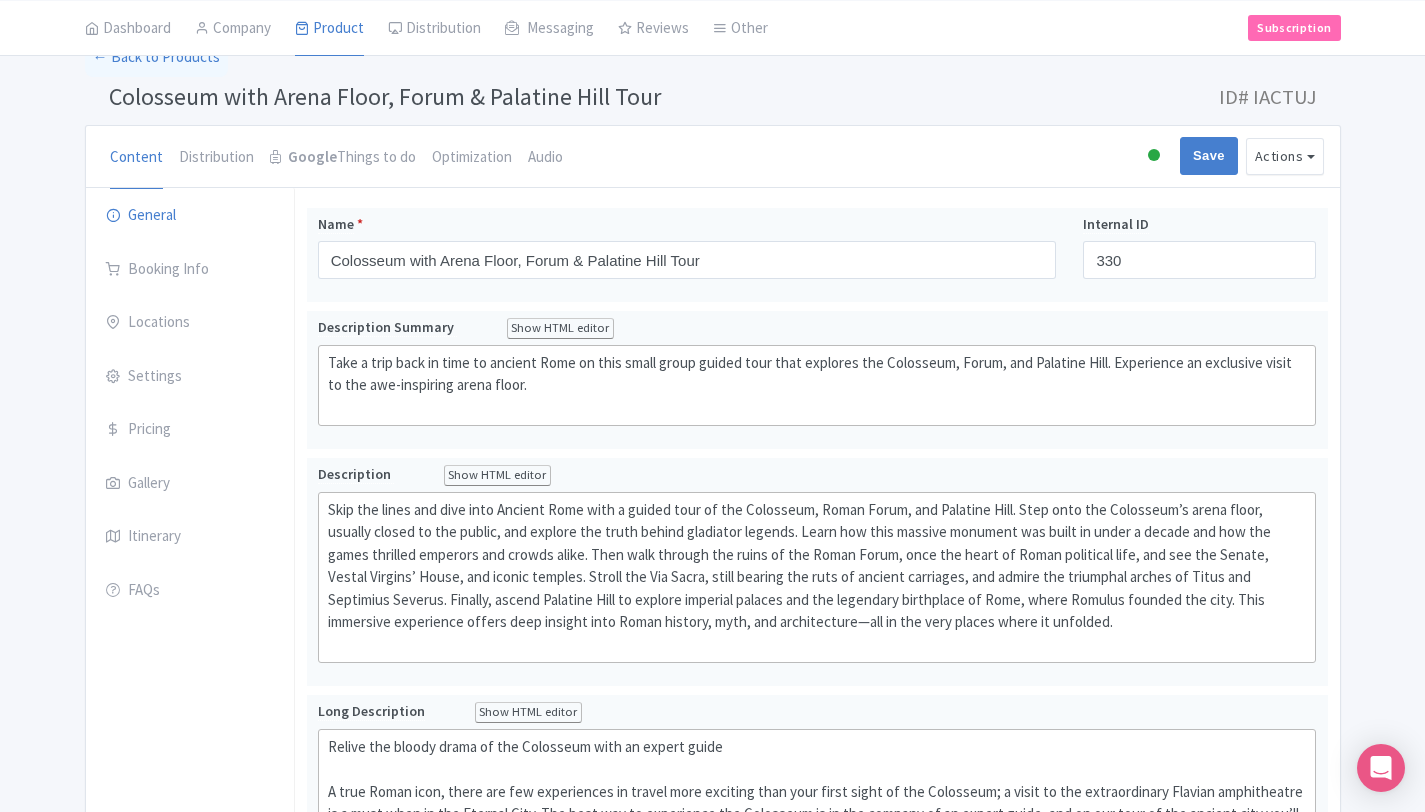 scroll, scrollTop: 59, scrollLeft: 0, axis: vertical 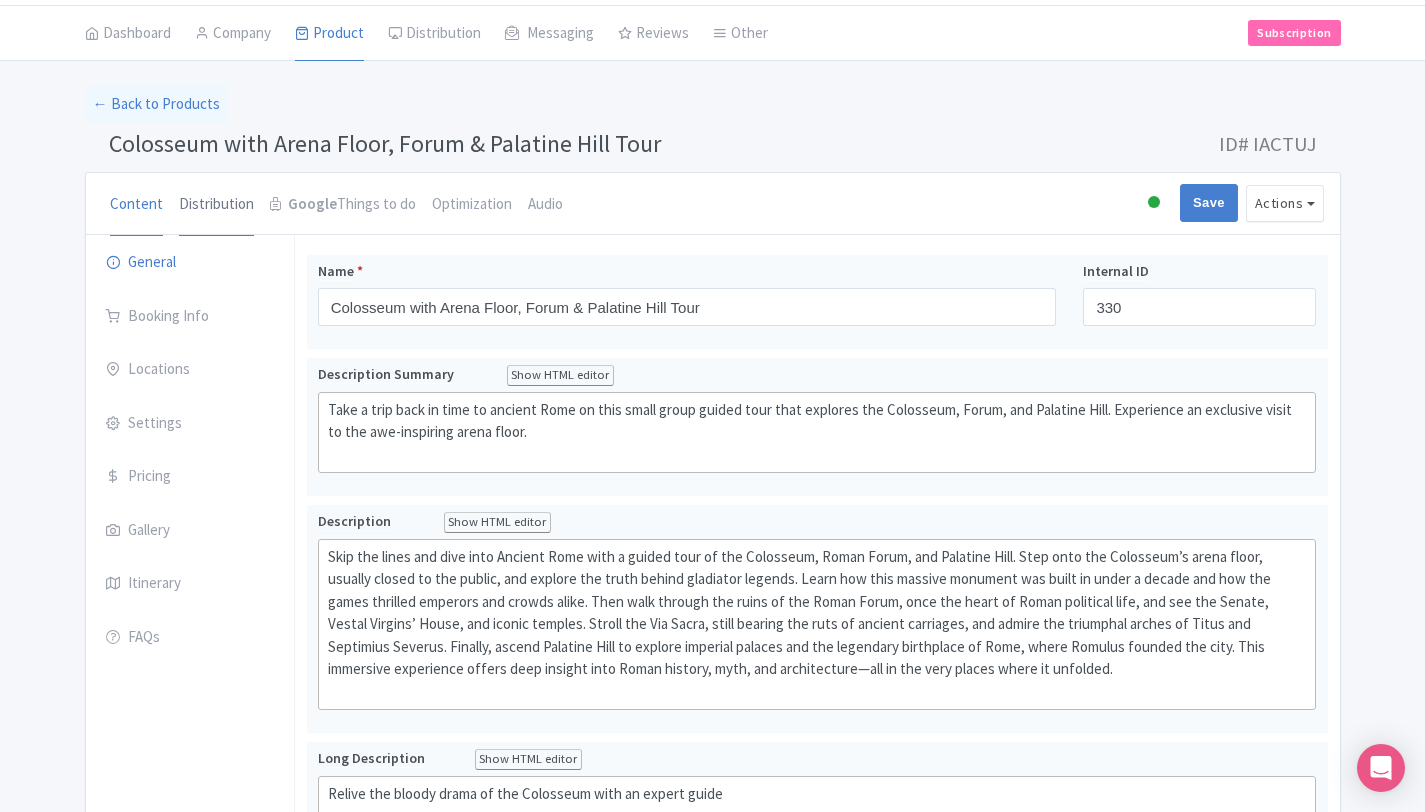 click on "Distribution" at bounding box center (216, 205) 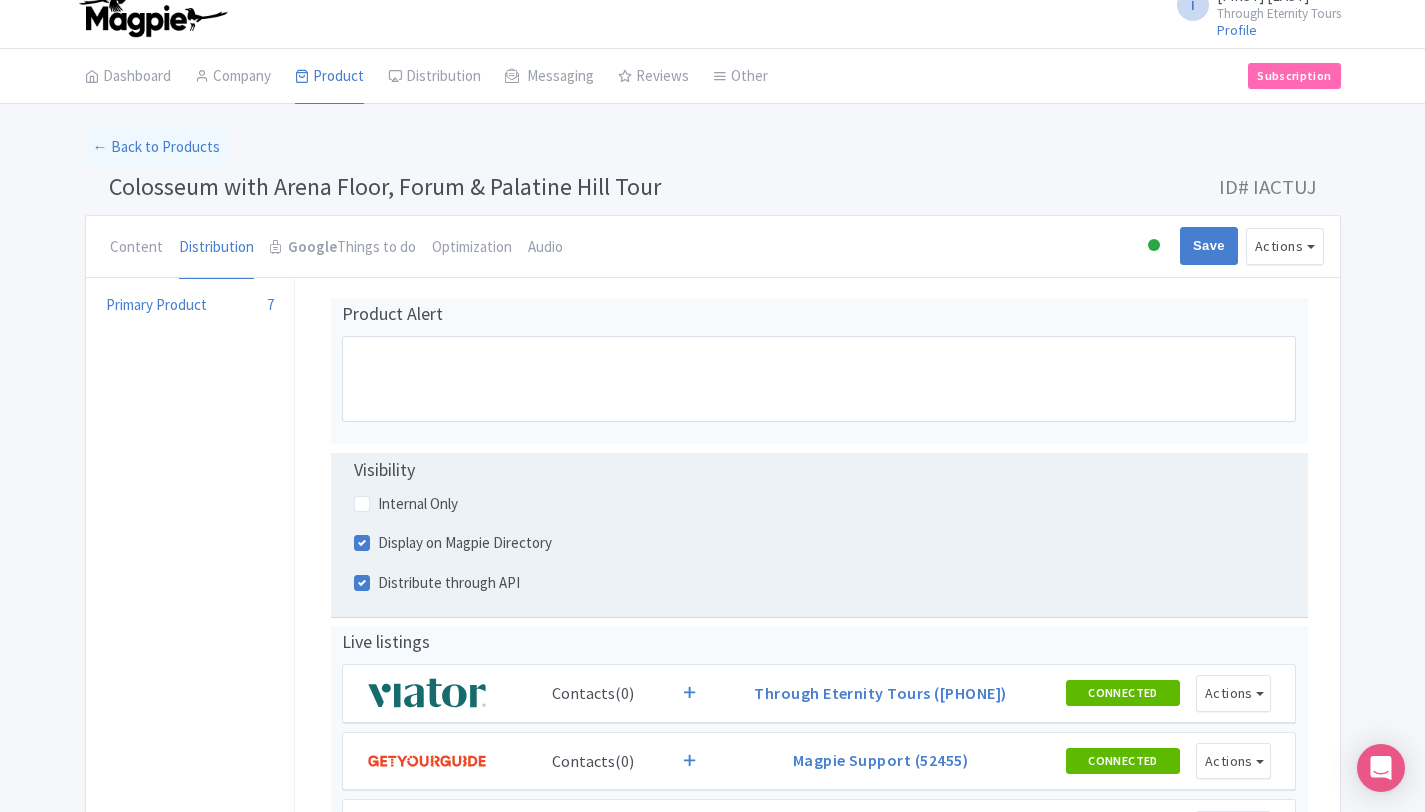 scroll, scrollTop: 0, scrollLeft: 0, axis: both 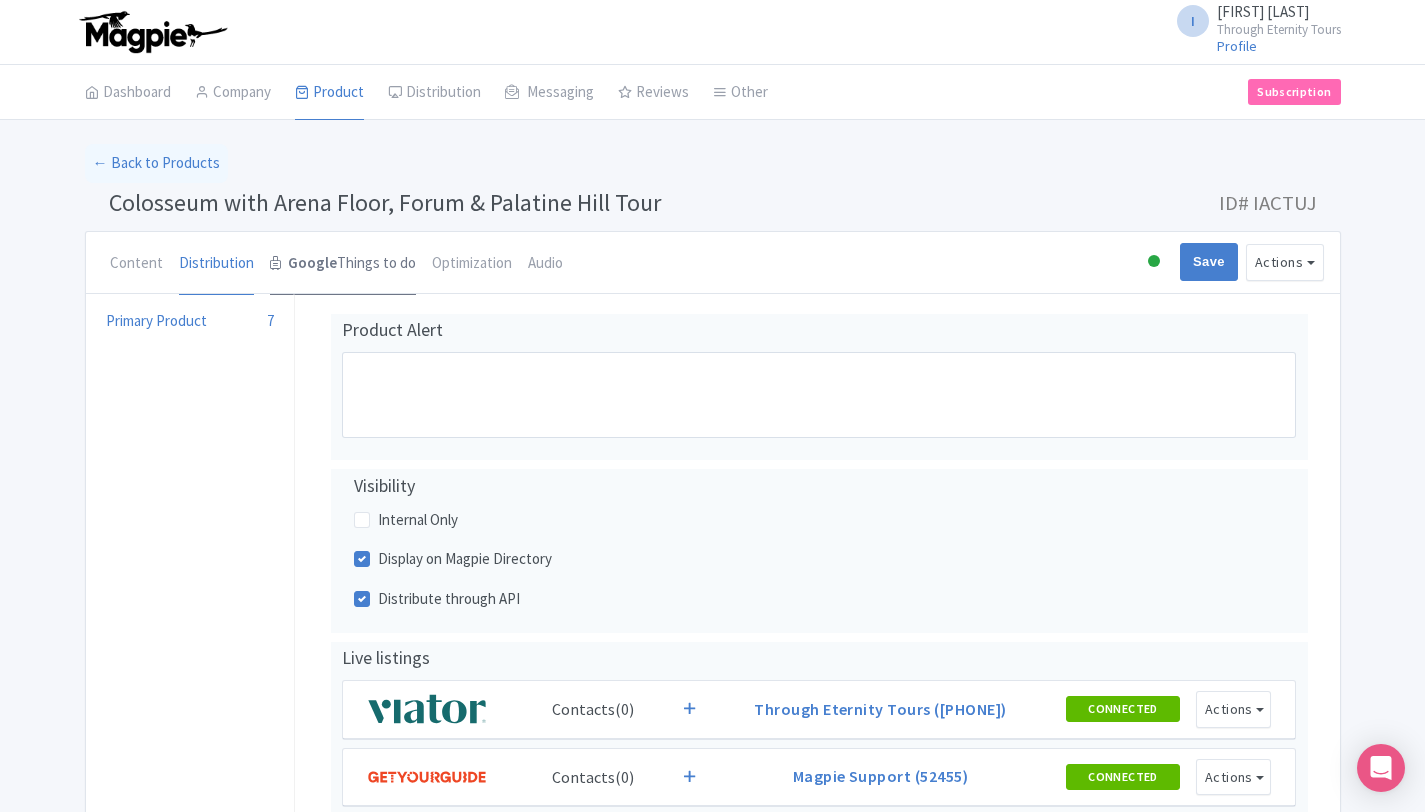 click on "Google  Things to do" at bounding box center (343, 264) 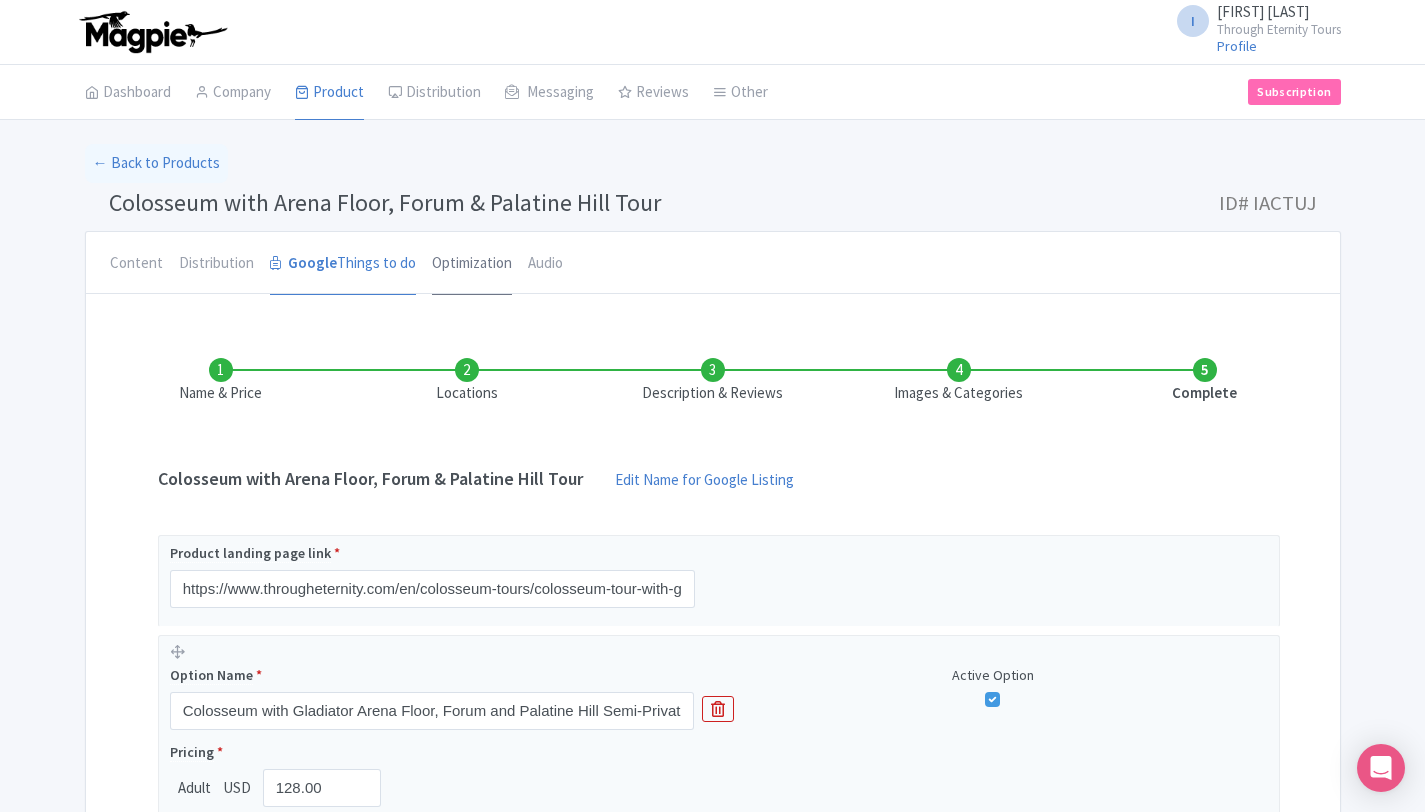 click on "Optimization" at bounding box center [472, 264] 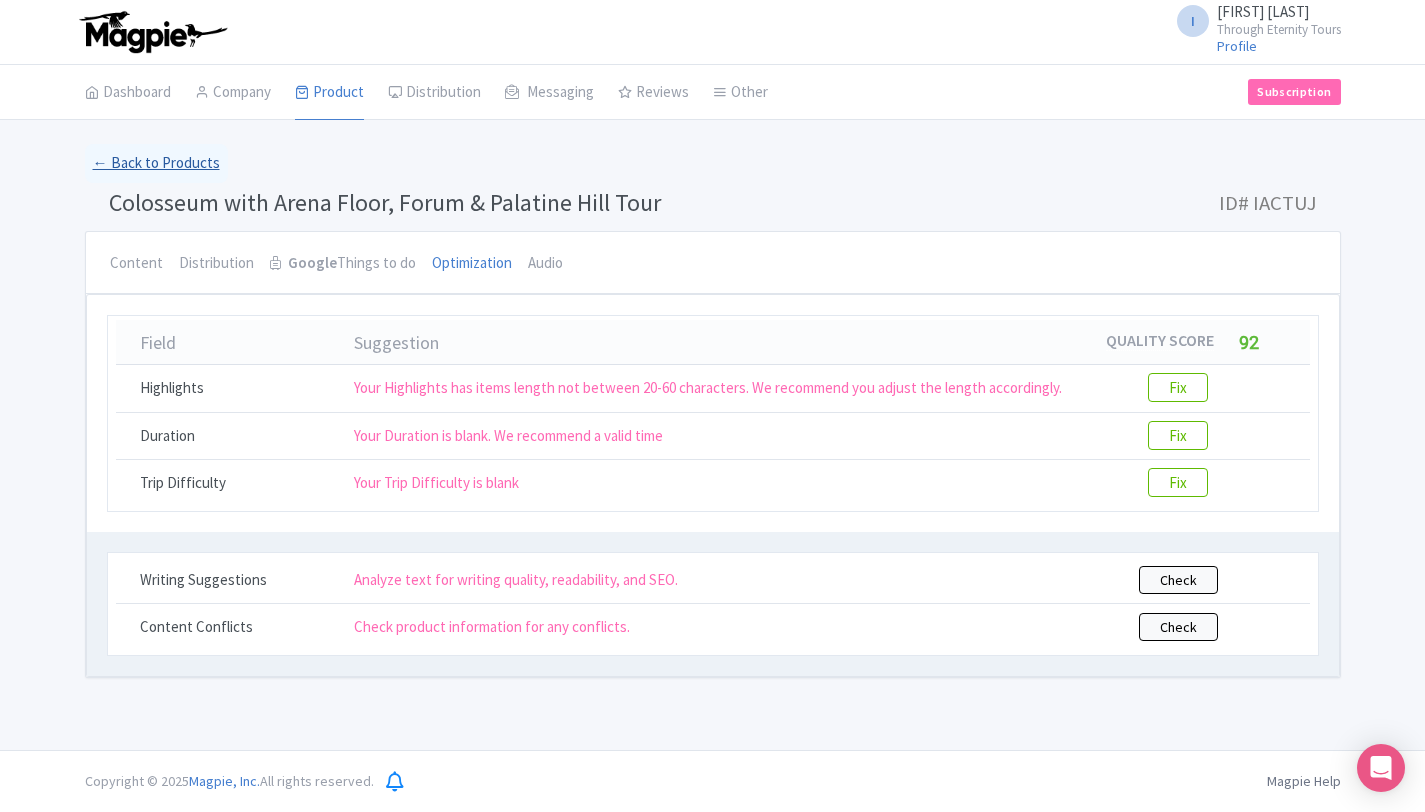 click on "← Back to Products" at bounding box center [156, 163] 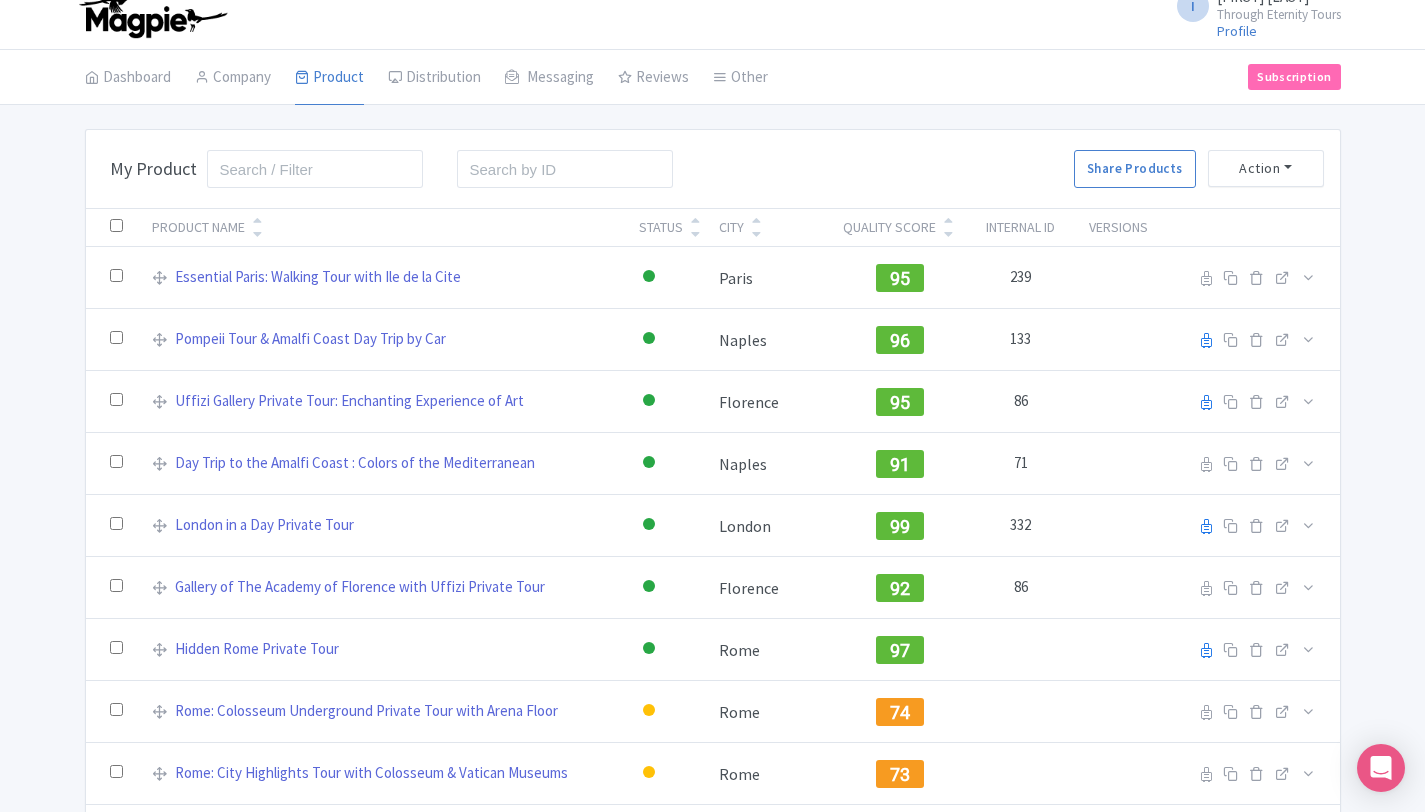scroll, scrollTop: 20, scrollLeft: 0, axis: vertical 